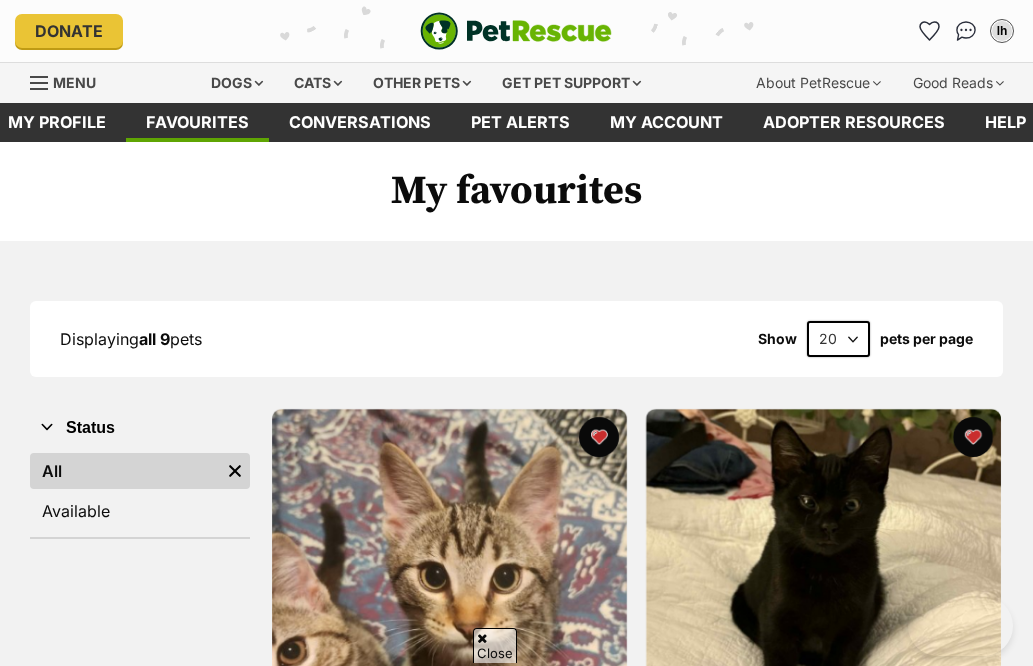 scroll, scrollTop: 452, scrollLeft: 0, axis: vertical 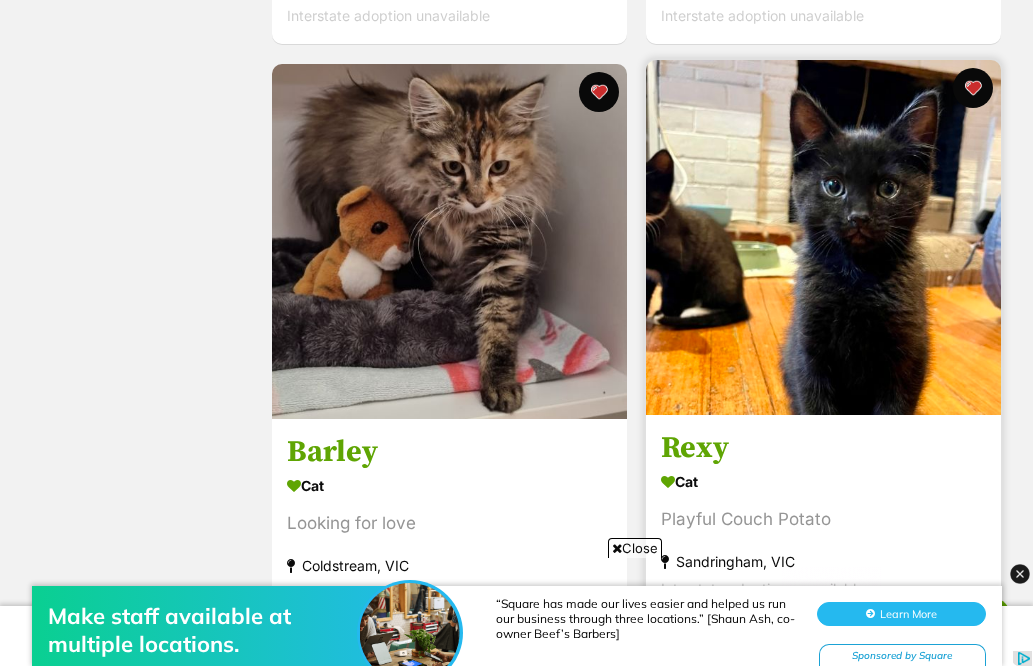 click at bounding box center (823, 237) 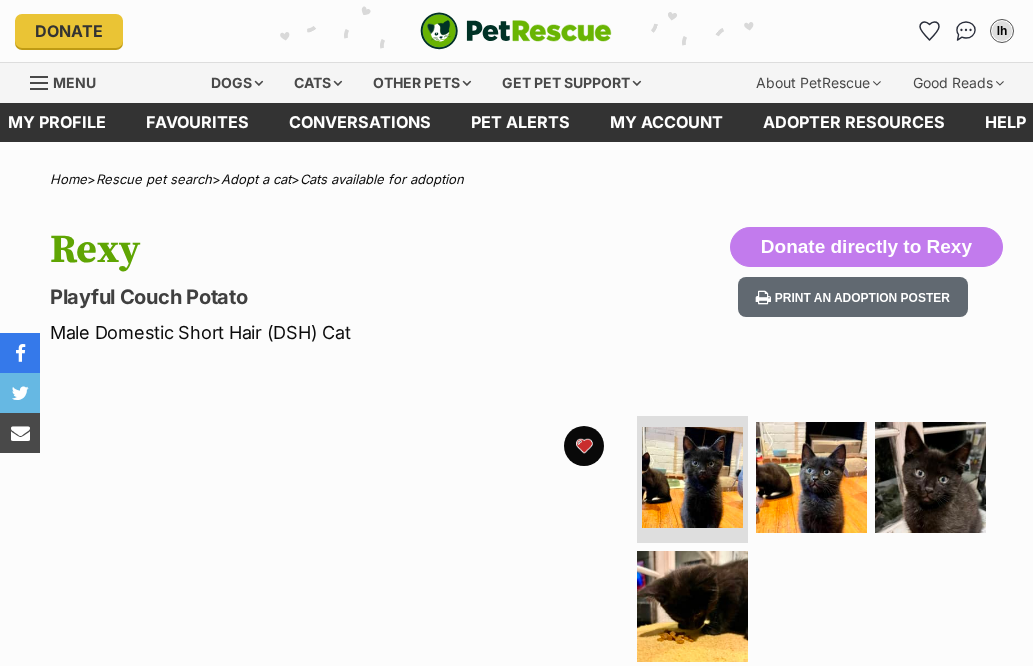 scroll, scrollTop: 0, scrollLeft: 0, axis: both 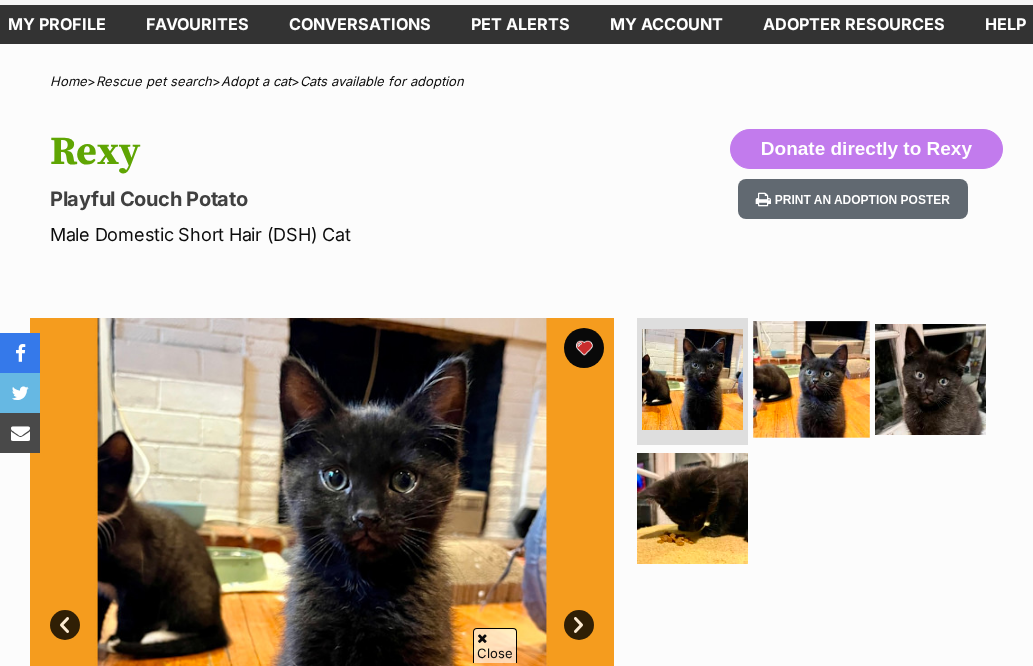 click at bounding box center [811, 379] 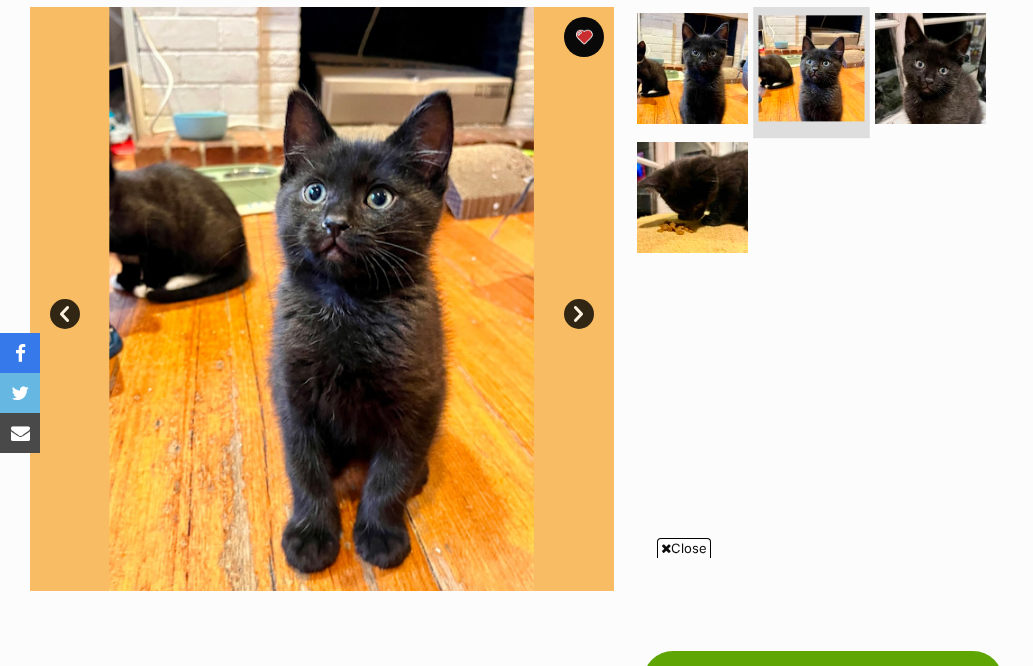 scroll, scrollTop: 410, scrollLeft: 0, axis: vertical 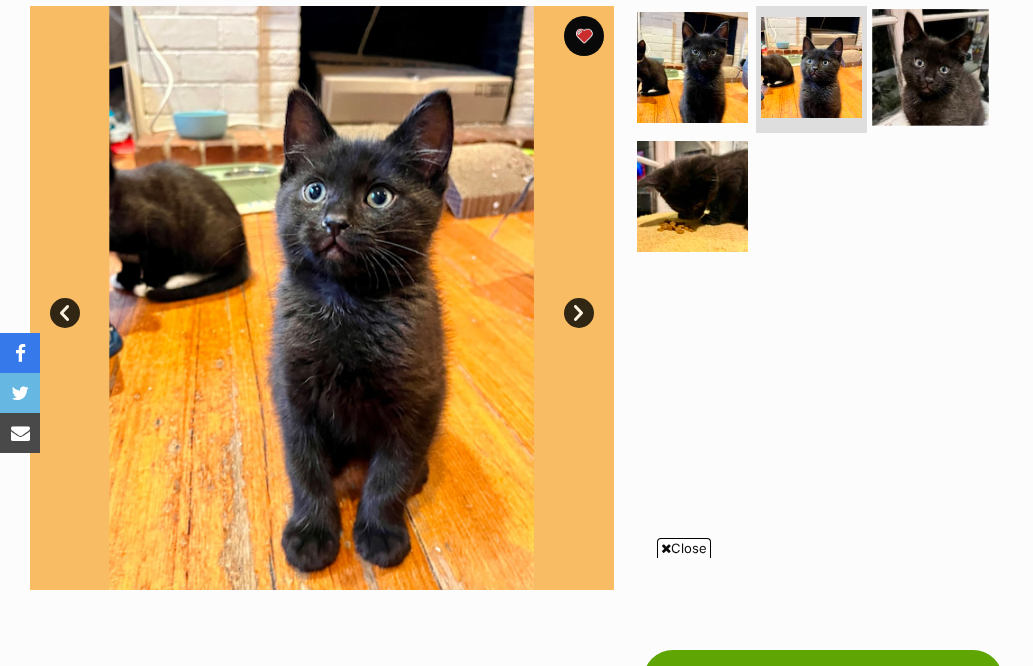 click at bounding box center (930, 67) 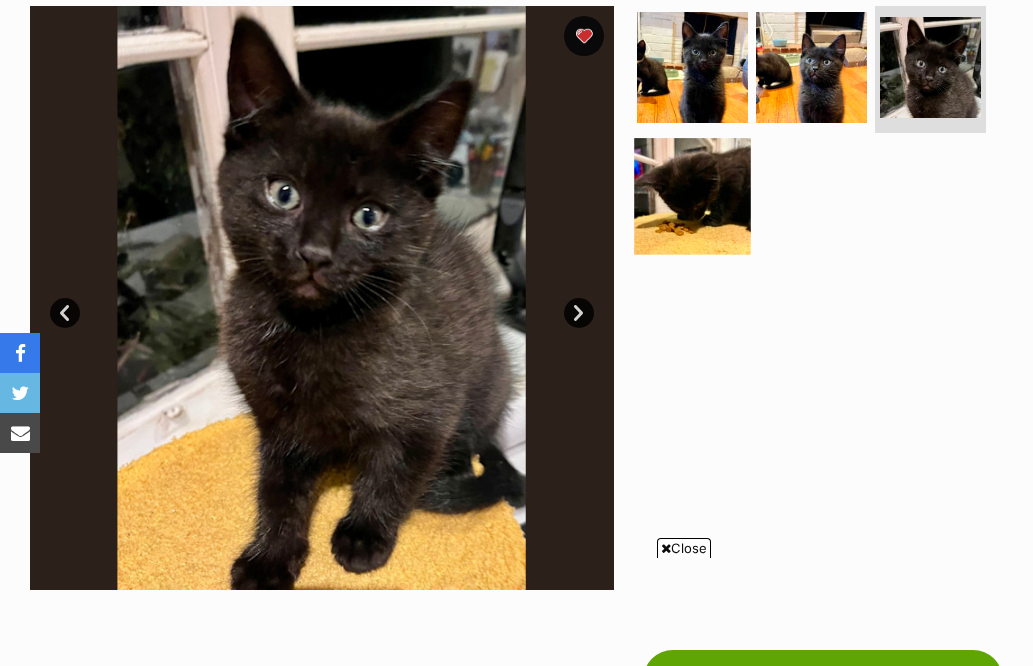 scroll, scrollTop: 0, scrollLeft: 0, axis: both 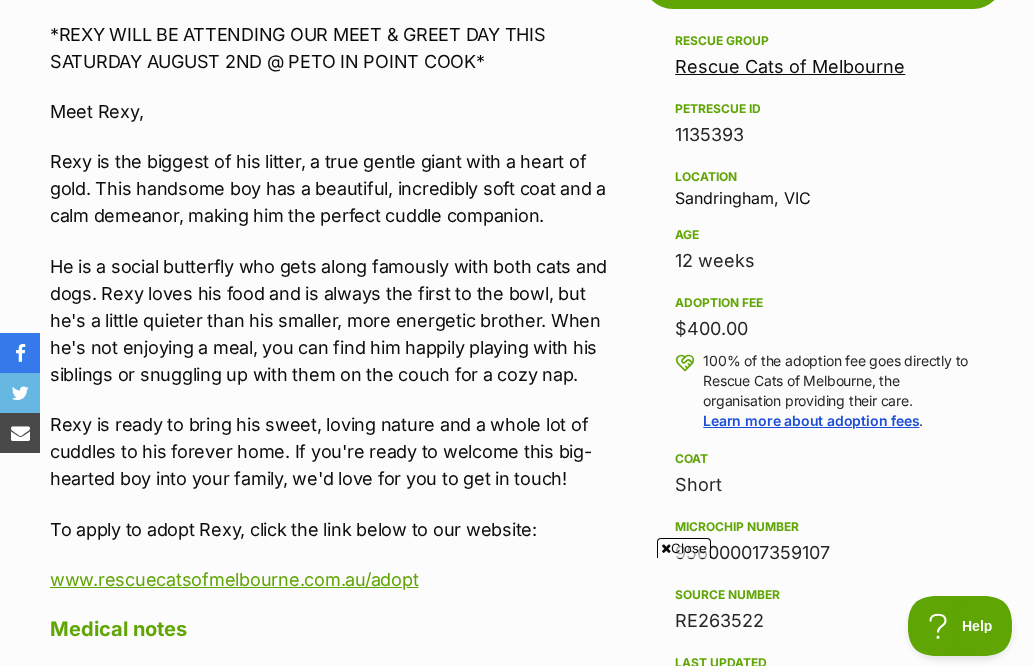 click on "Rescue Cats of Melbourne" at bounding box center [790, 66] 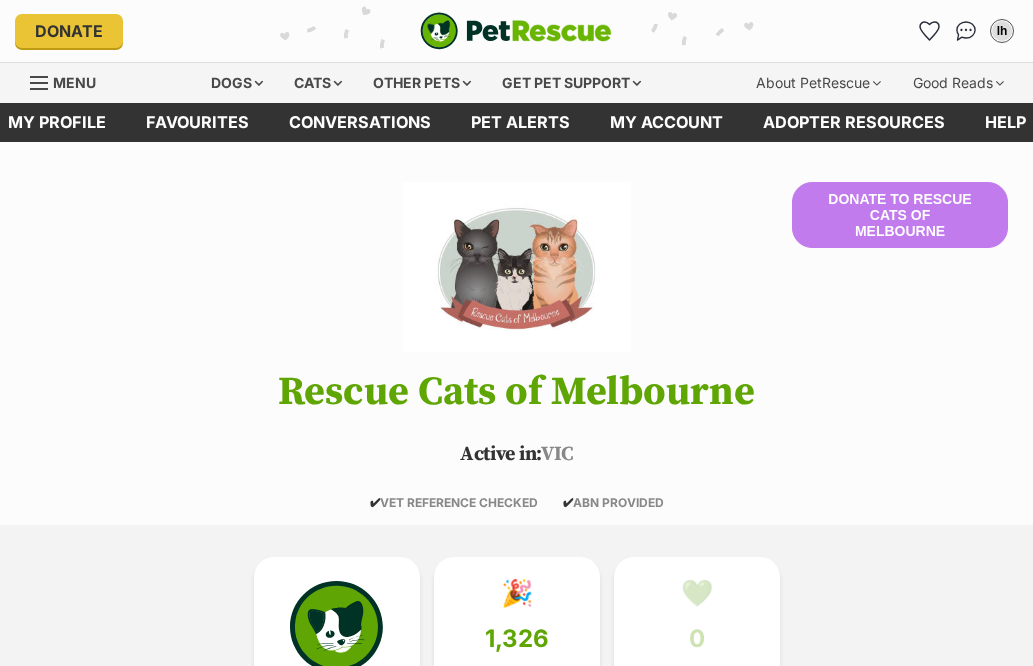 scroll, scrollTop: 0, scrollLeft: 0, axis: both 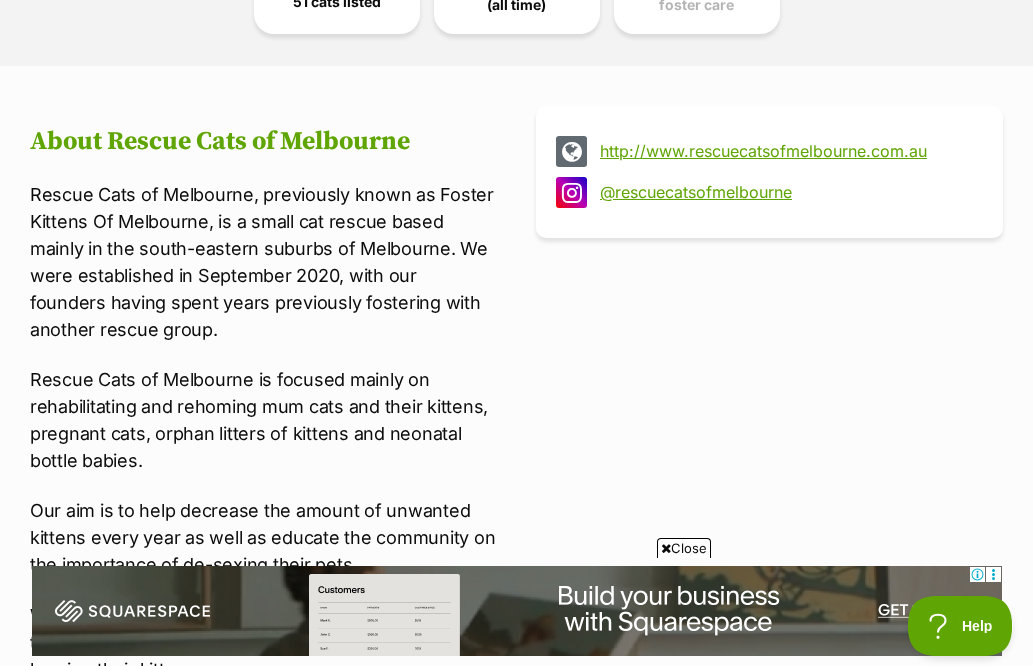click on "@rescuecatsofmelbourne" at bounding box center [787, 192] 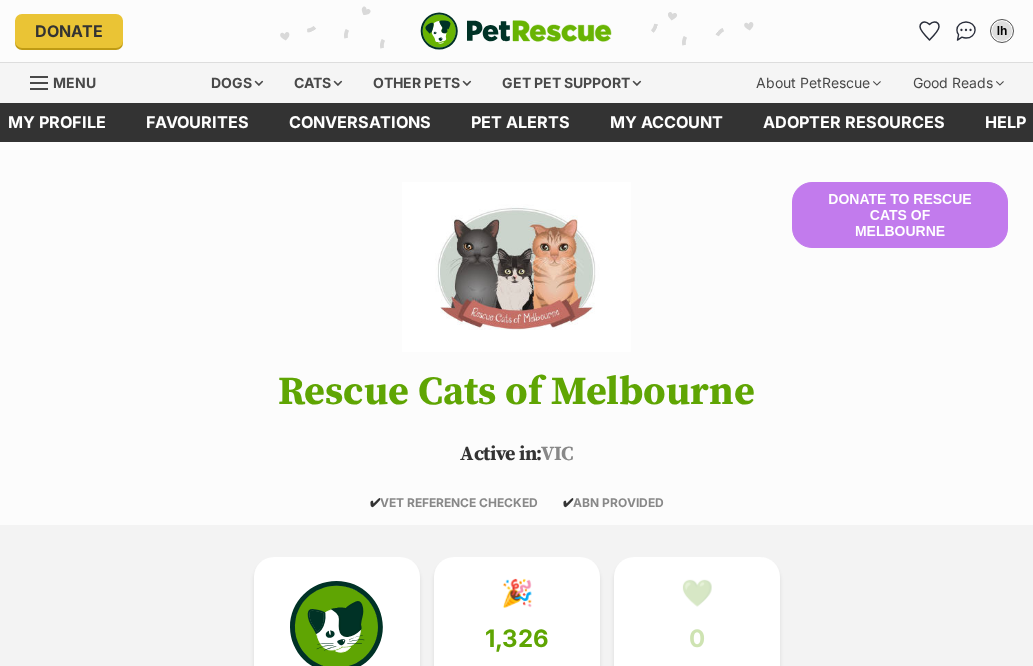 scroll, scrollTop: 0, scrollLeft: 0, axis: both 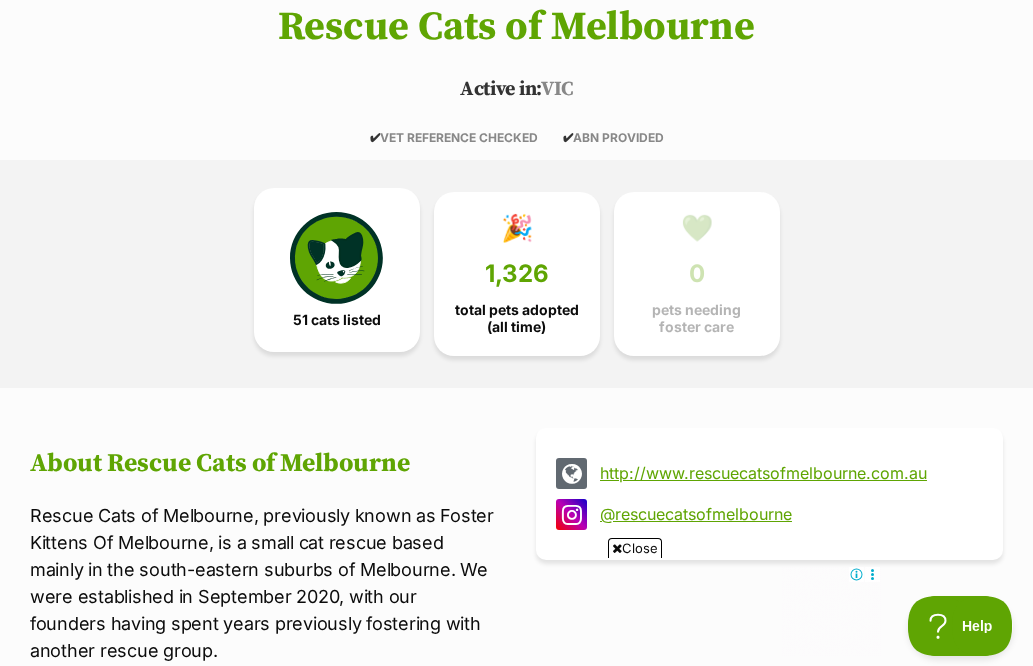 click at bounding box center [336, 258] 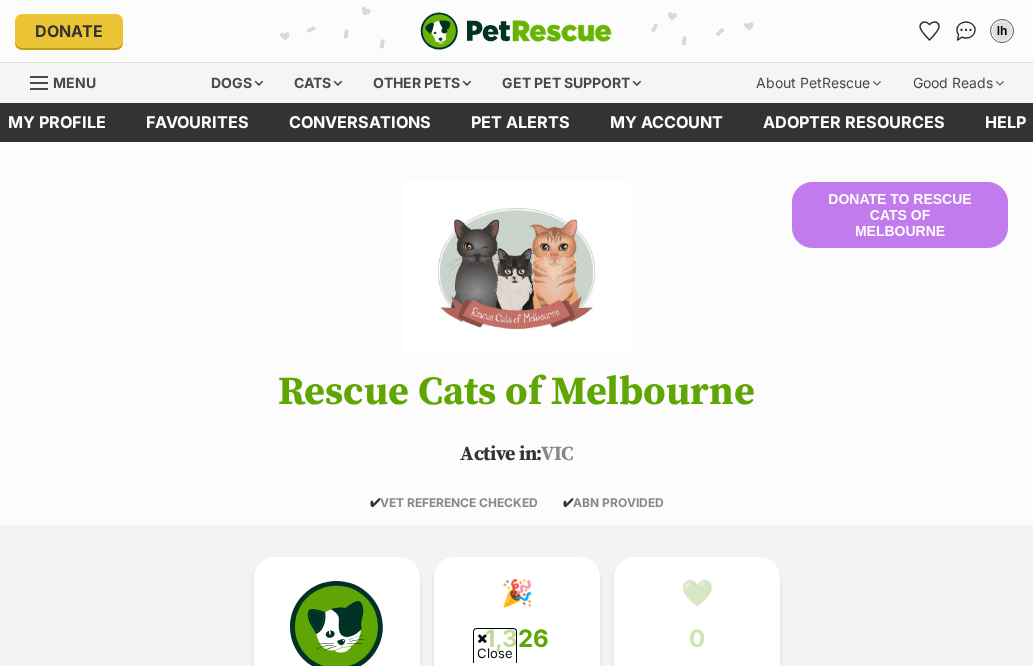 scroll, scrollTop: 466, scrollLeft: 0, axis: vertical 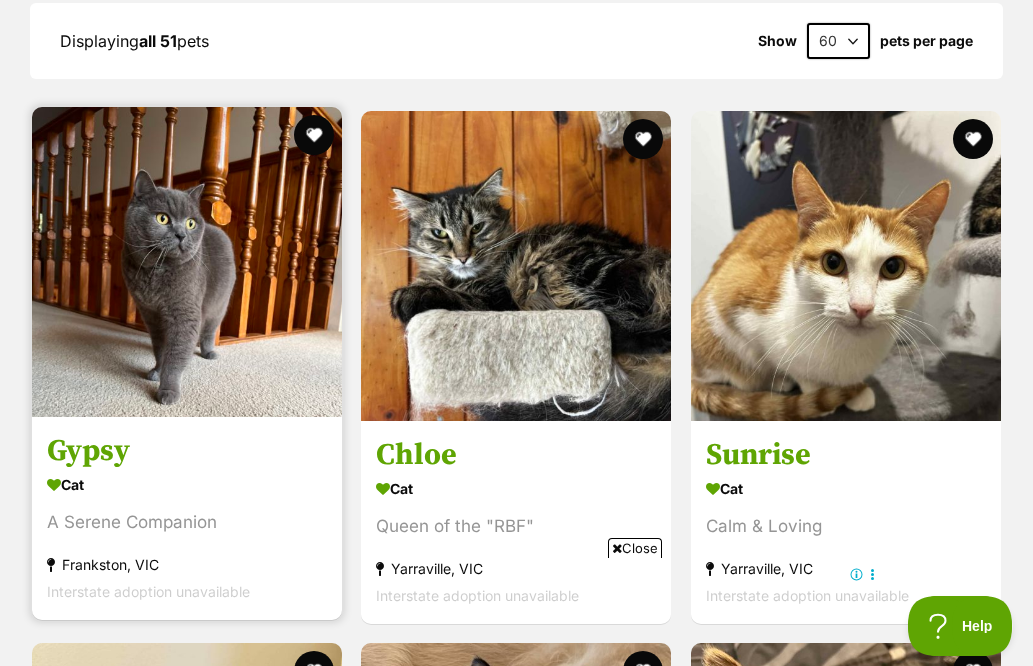 click at bounding box center [187, 262] 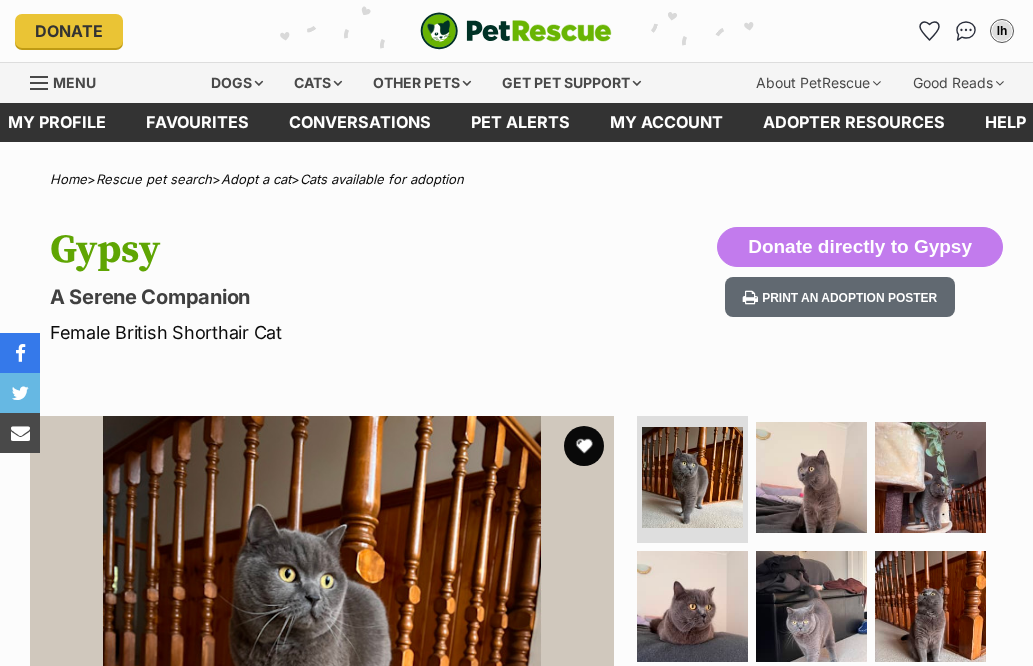 scroll, scrollTop: 0, scrollLeft: 0, axis: both 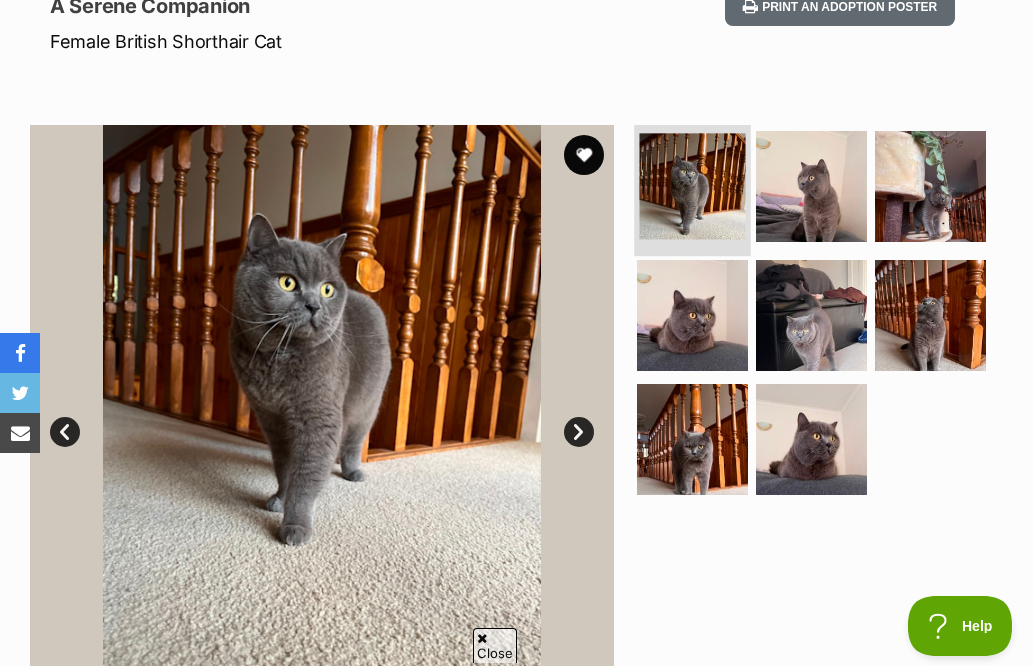 click at bounding box center (693, 186) 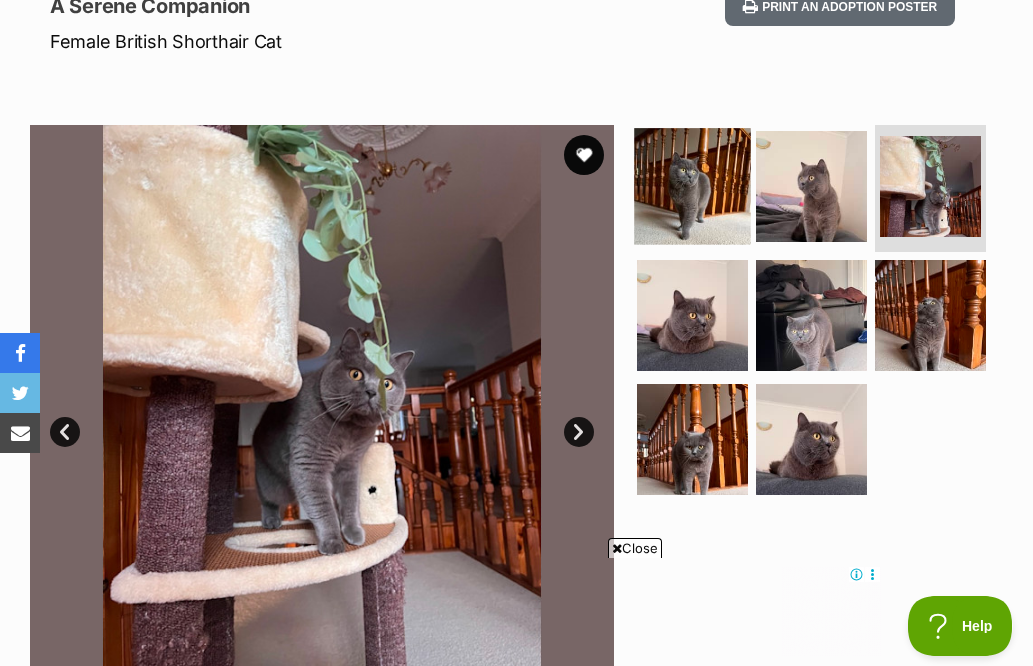 scroll, scrollTop: 0, scrollLeft: 0, axis: both 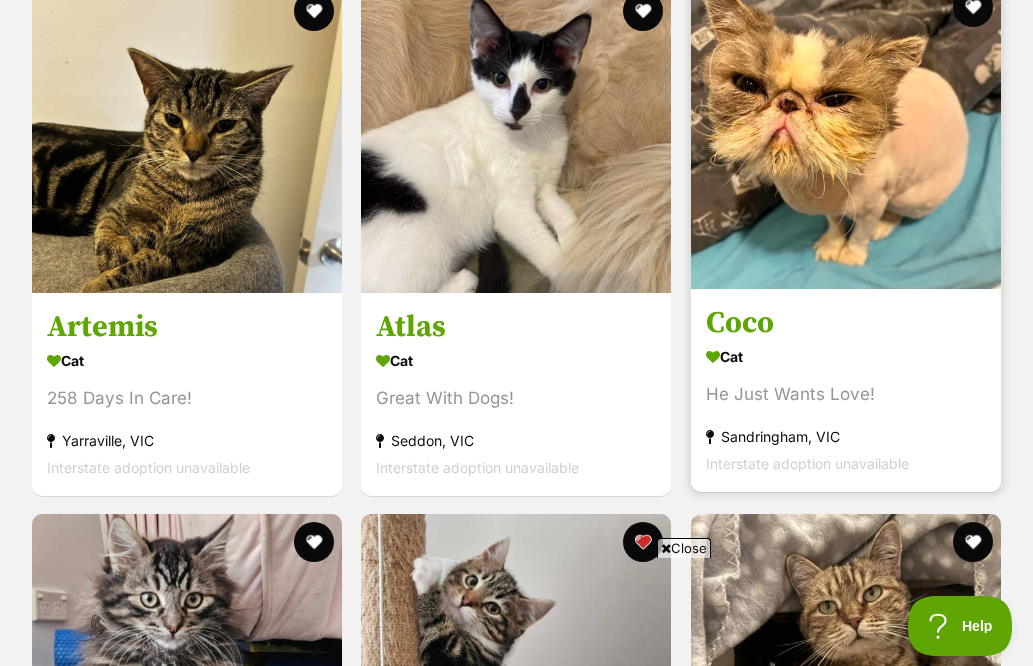 click at bounding box center (846, 134) 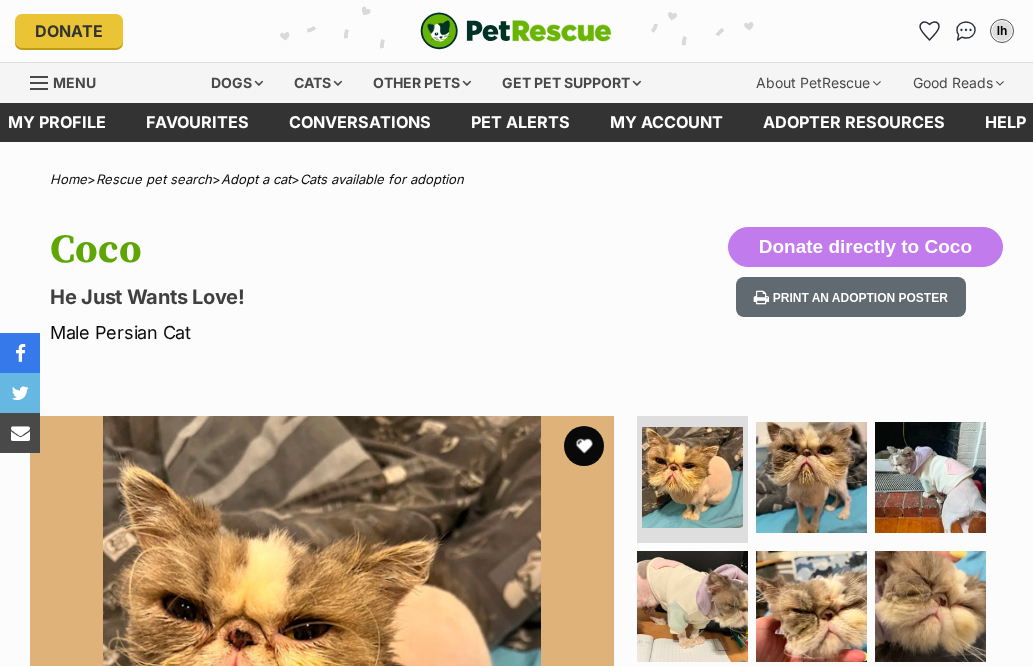 scroll, scrollTop: 0, scrollLeft: 0, axis: both 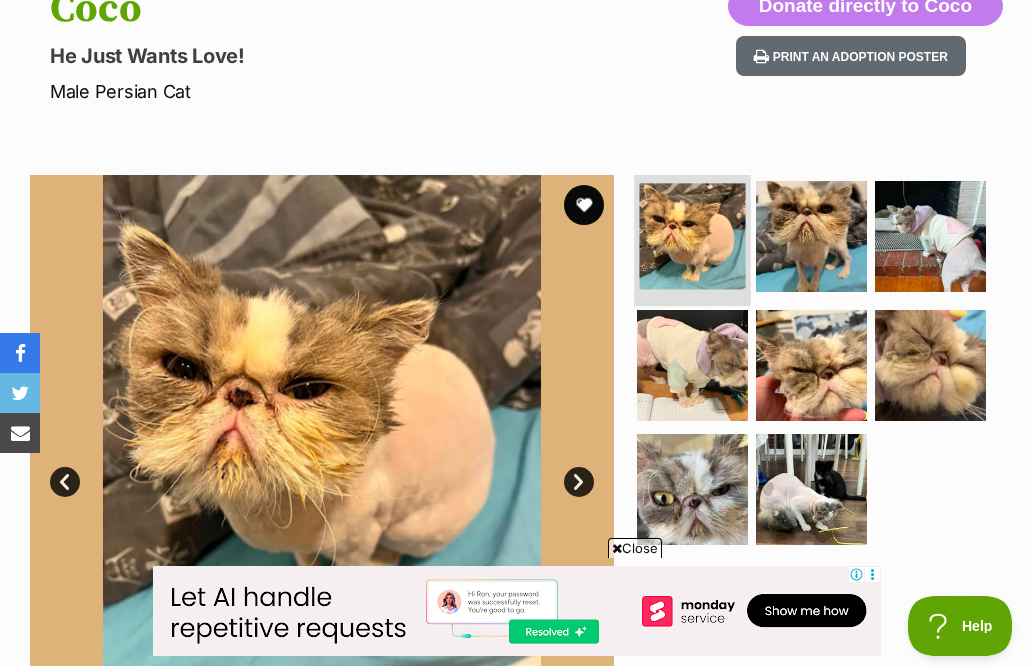 click at bounding box center [693, 236] 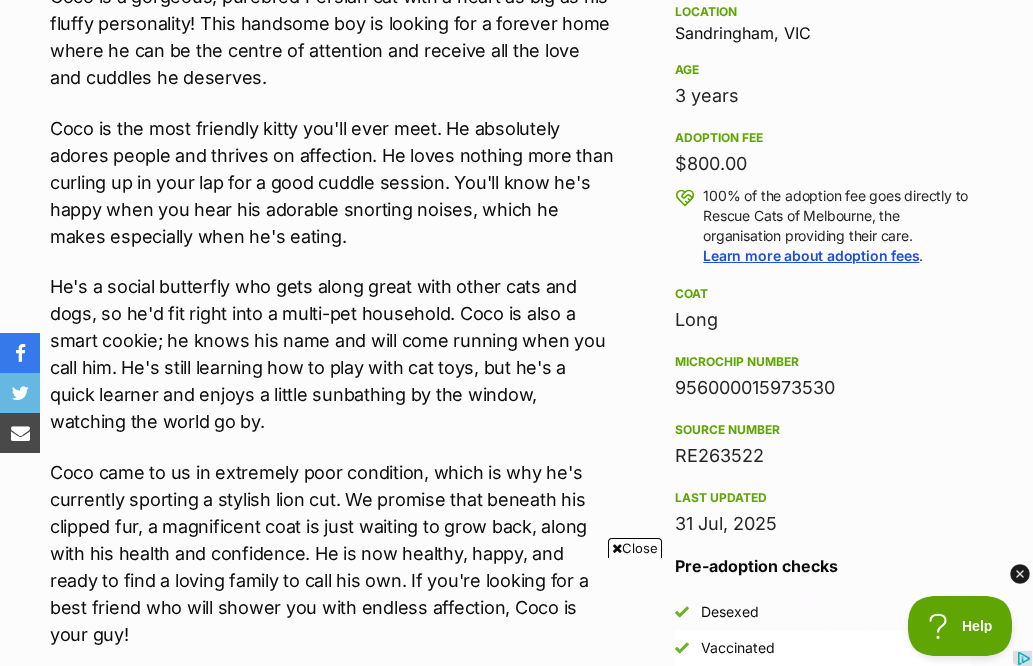 scroll, scrollTop: 0, scrollLeft: 0, axis: both 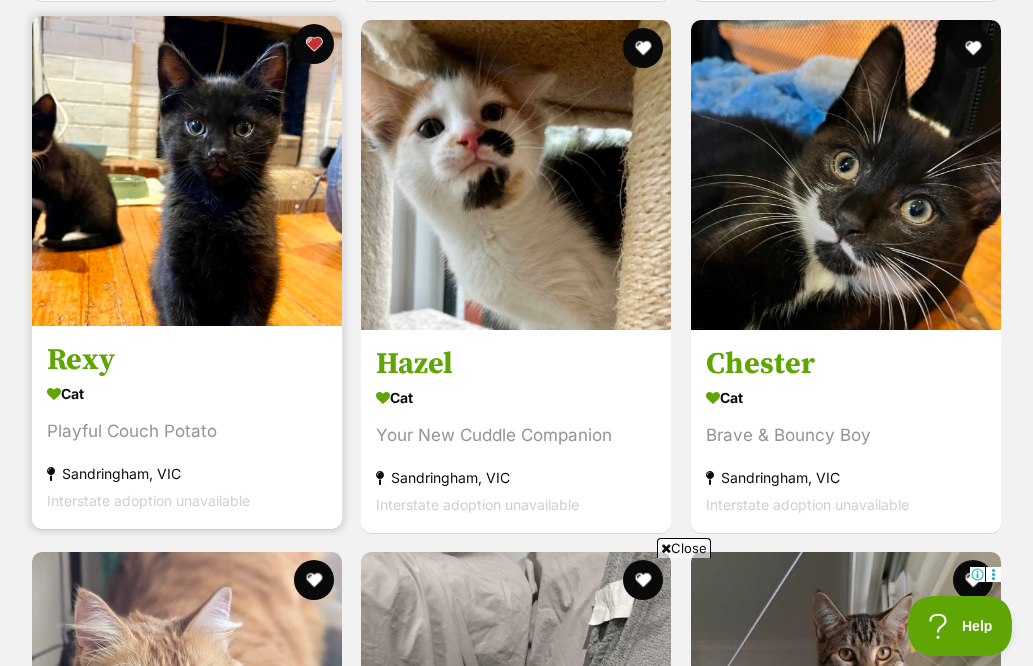 click at bounding box center (187, 171) 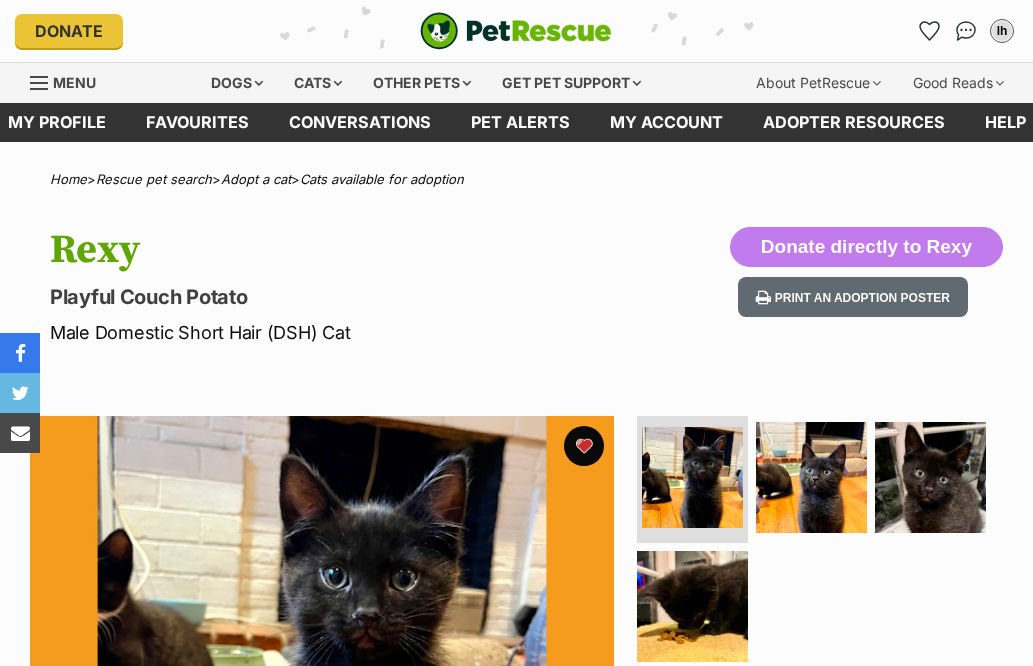 scroll, scrollTop: 0, scrollLeft: 0, axis: both 